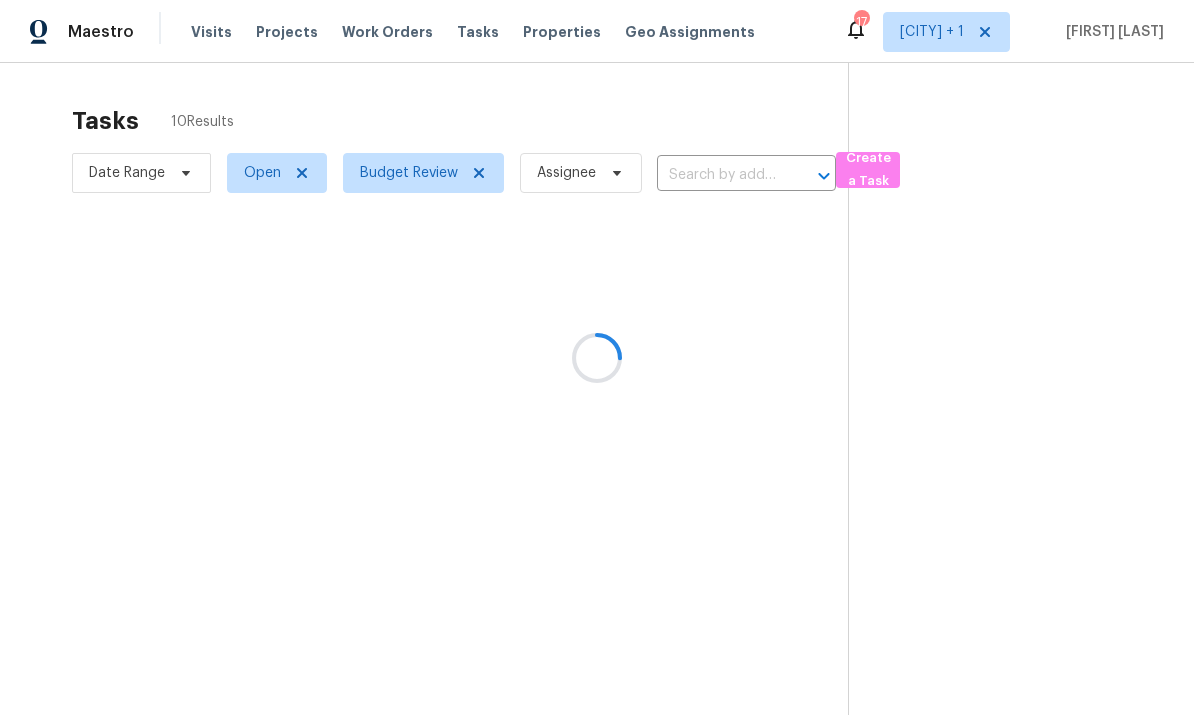 scroll, scrollTop: -19, scrollLeft: 0, axis: vertical 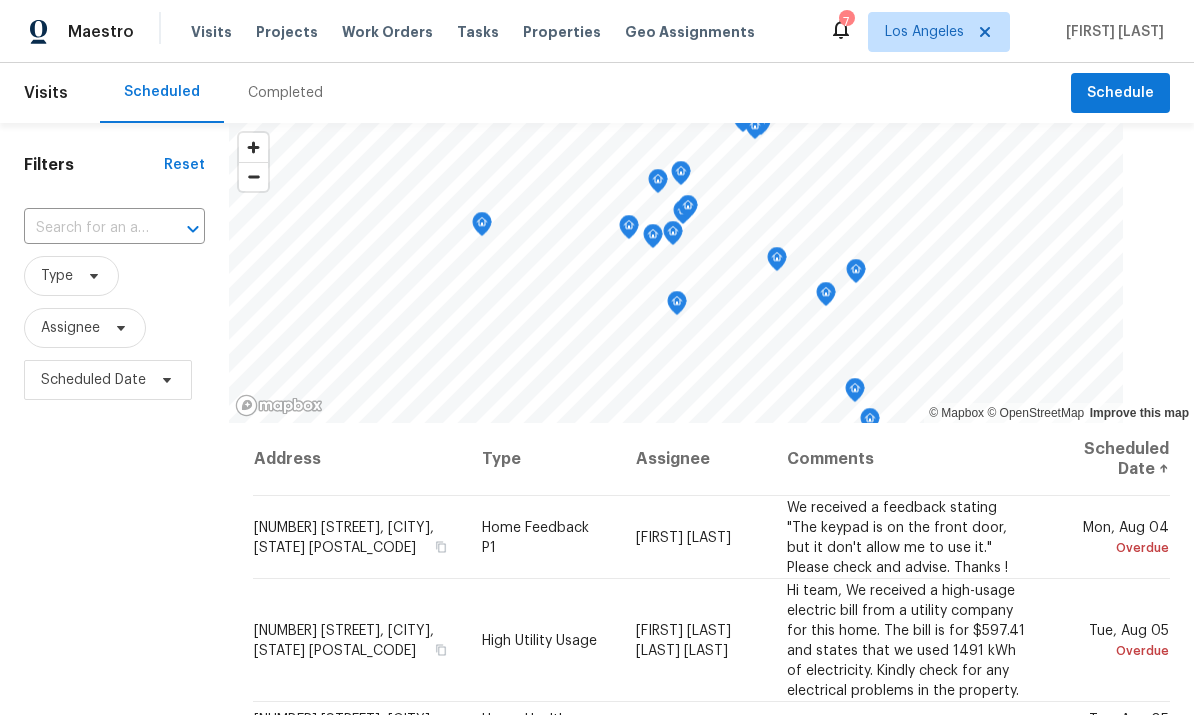 click on "Properties" at bounding box center (562, 32) 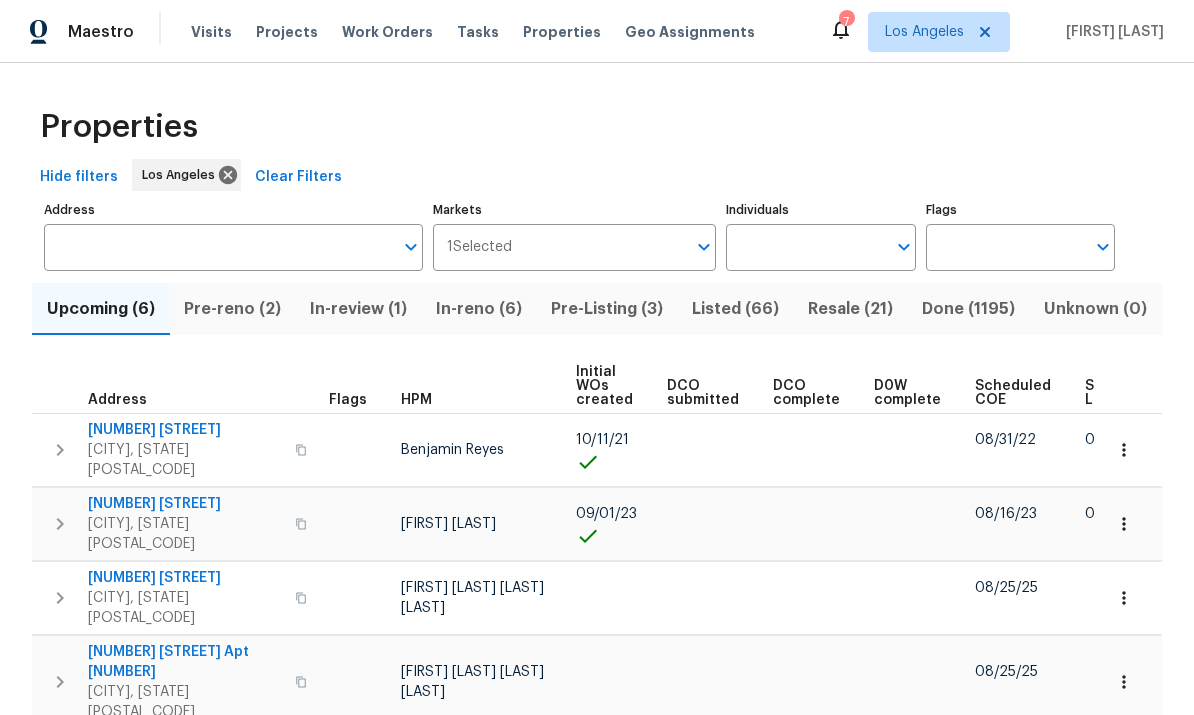 click on "Individuals" at bounding box center [805, 247] 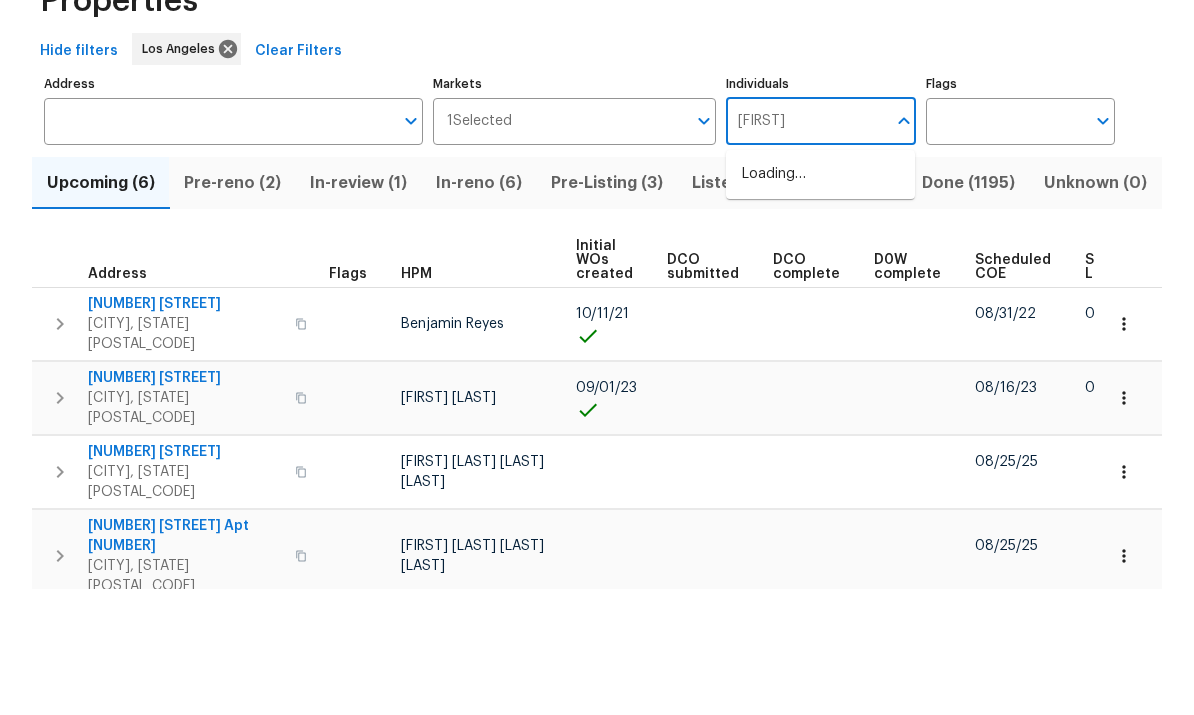 type on "[FIRST]" 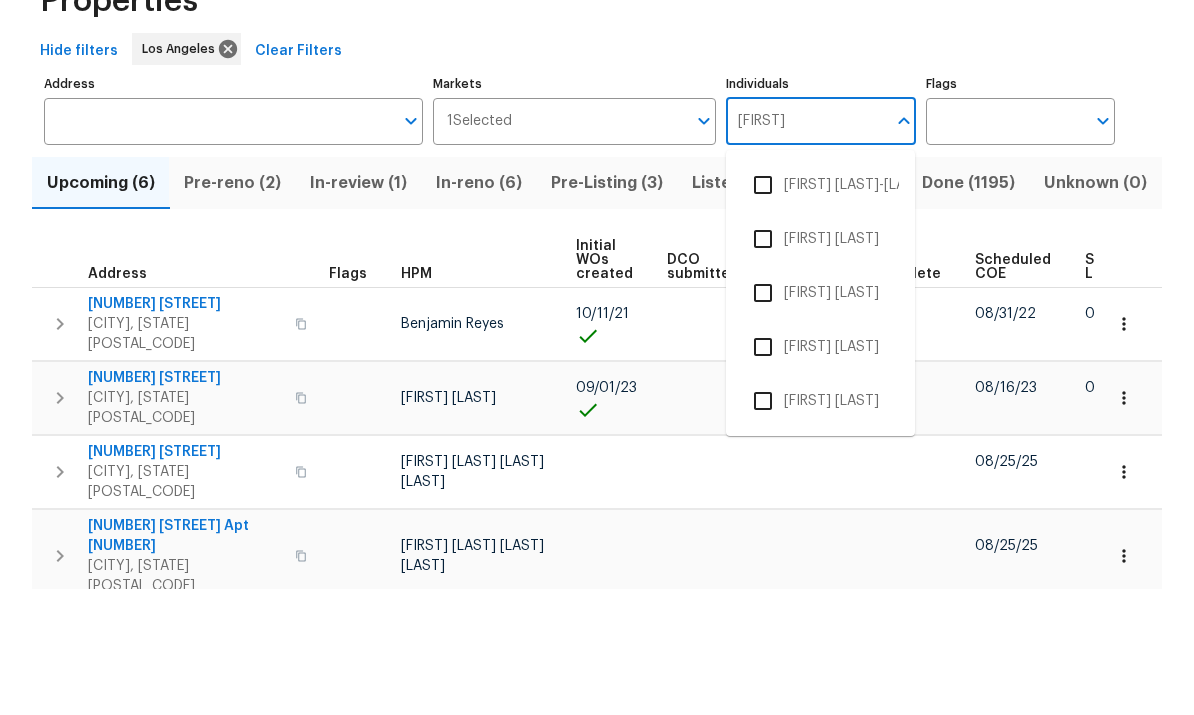 scroll, scrollTop: 75, scrollLeft: 0, axis: vertical 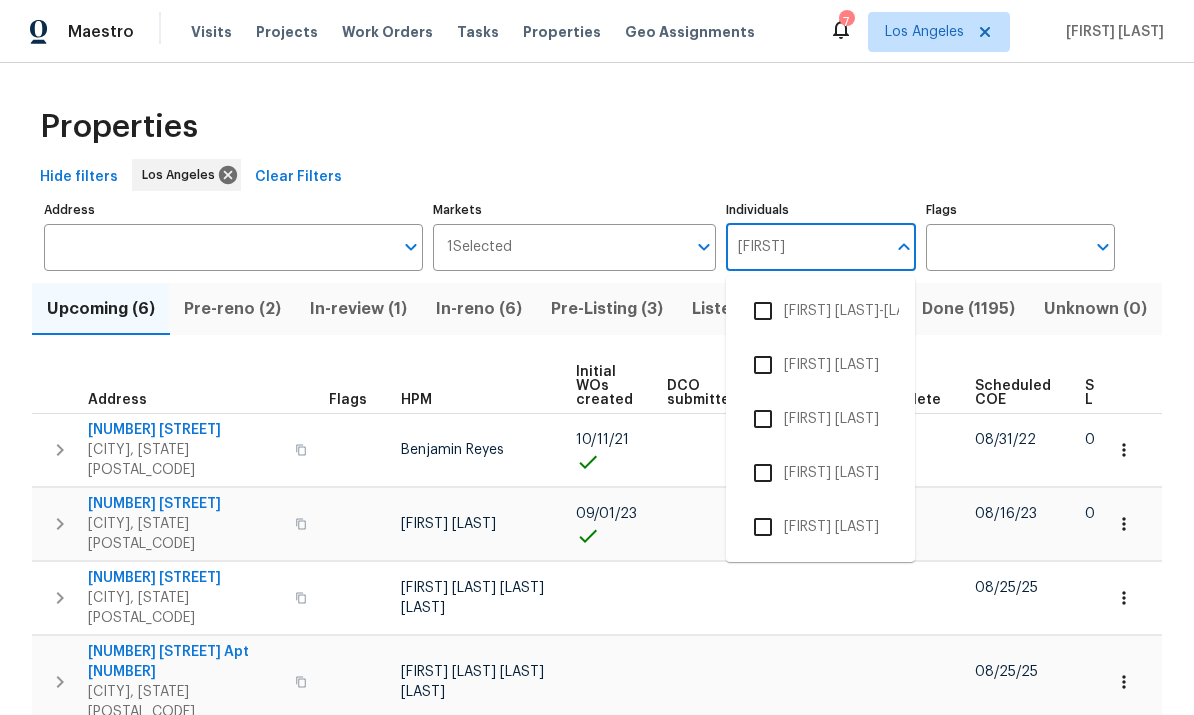 click at bounding box center (763, 527) 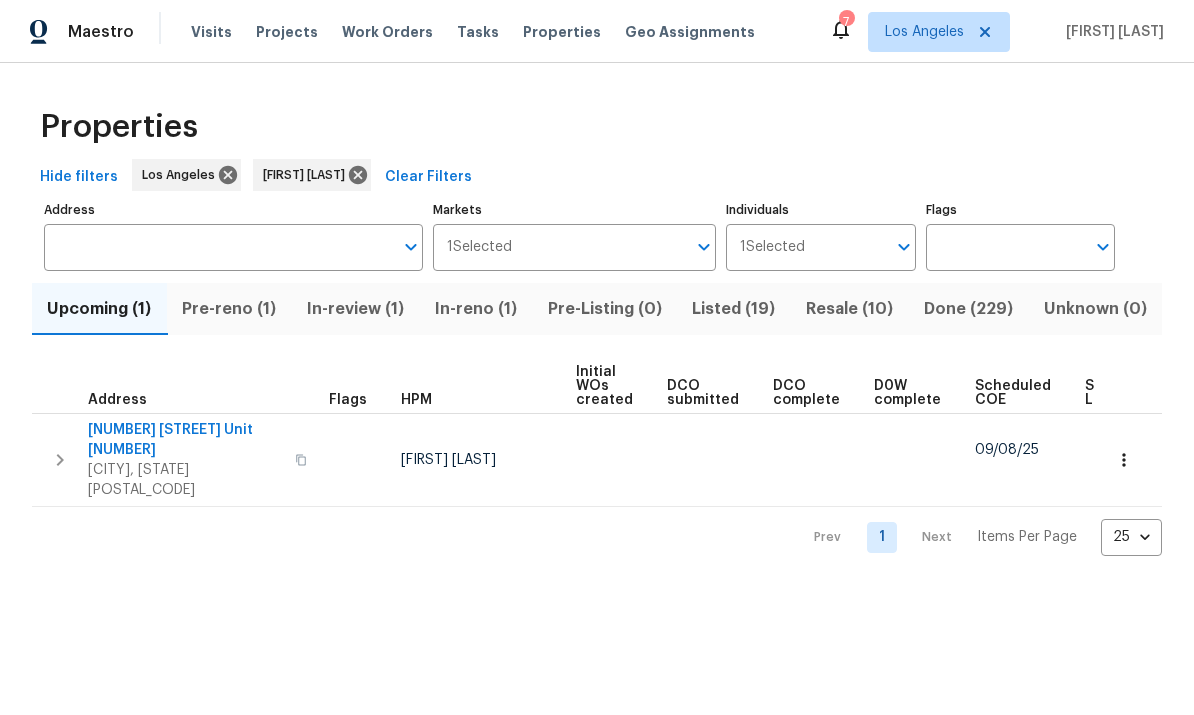 click on "Resale (10)" at bounding box center [850, 309] 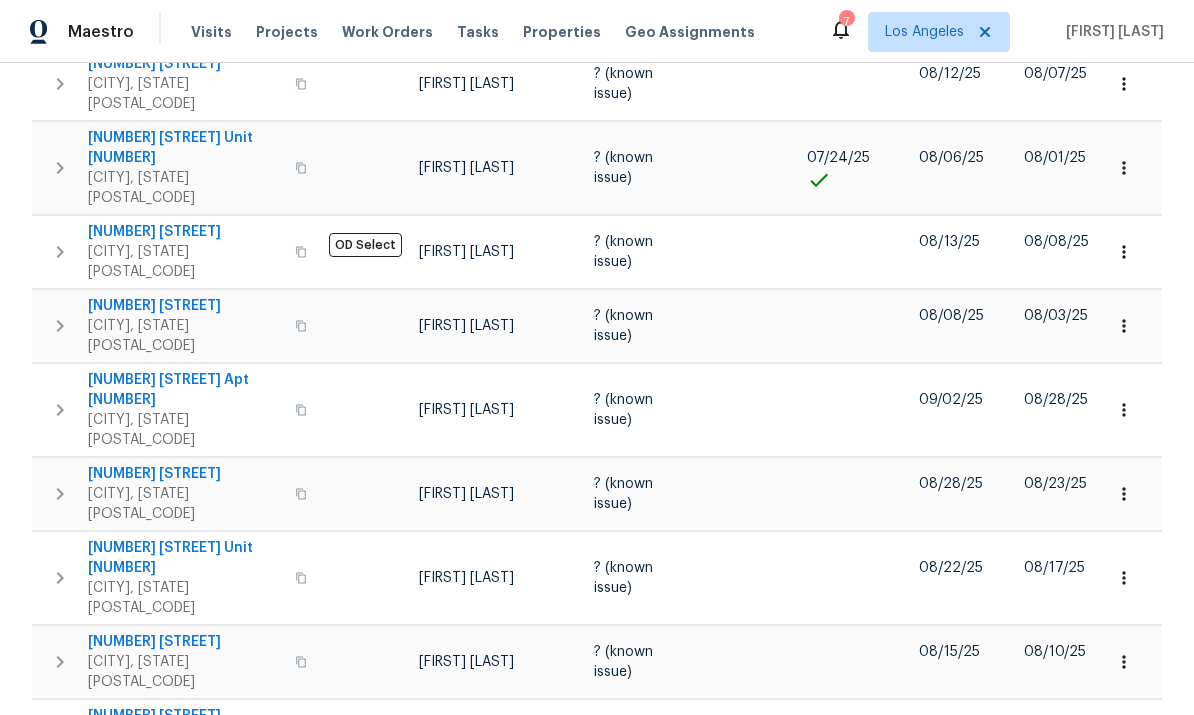 scroll, scrollTop: 365, scrollLeft: 0, axis: vertical 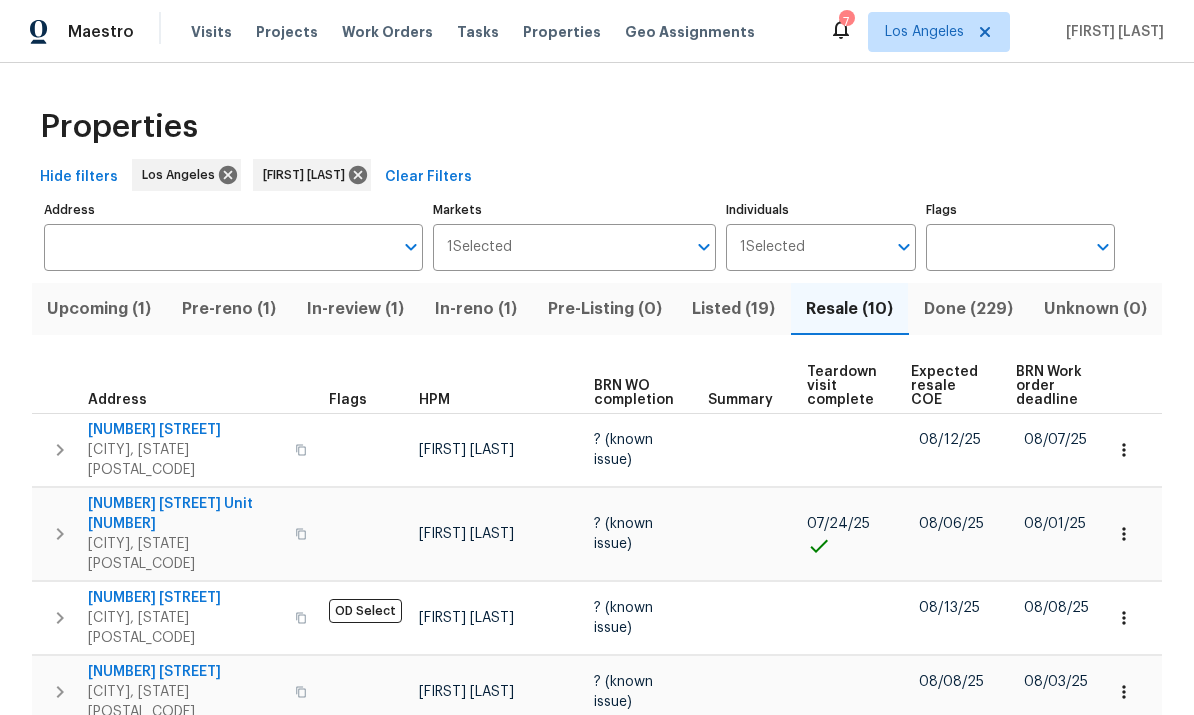 click on "Listed (19)" at bounding box center (734, 309) 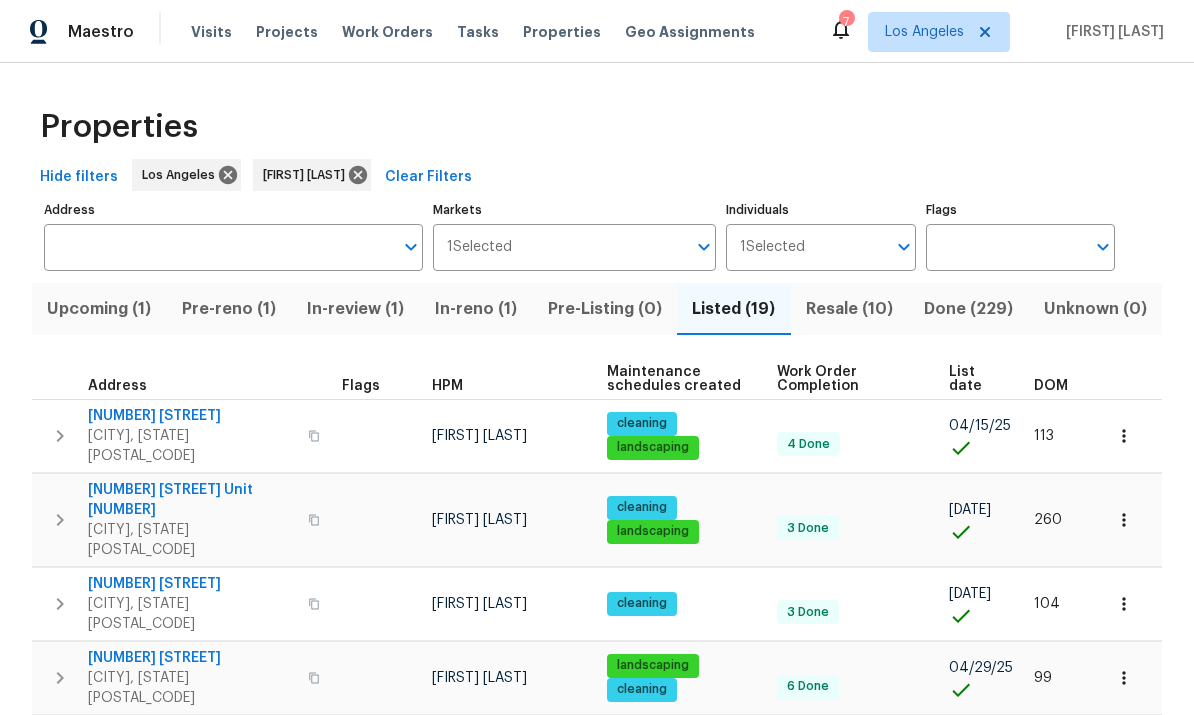 scroll, scrollTop: 0, scrollLeft: 0, axis: both 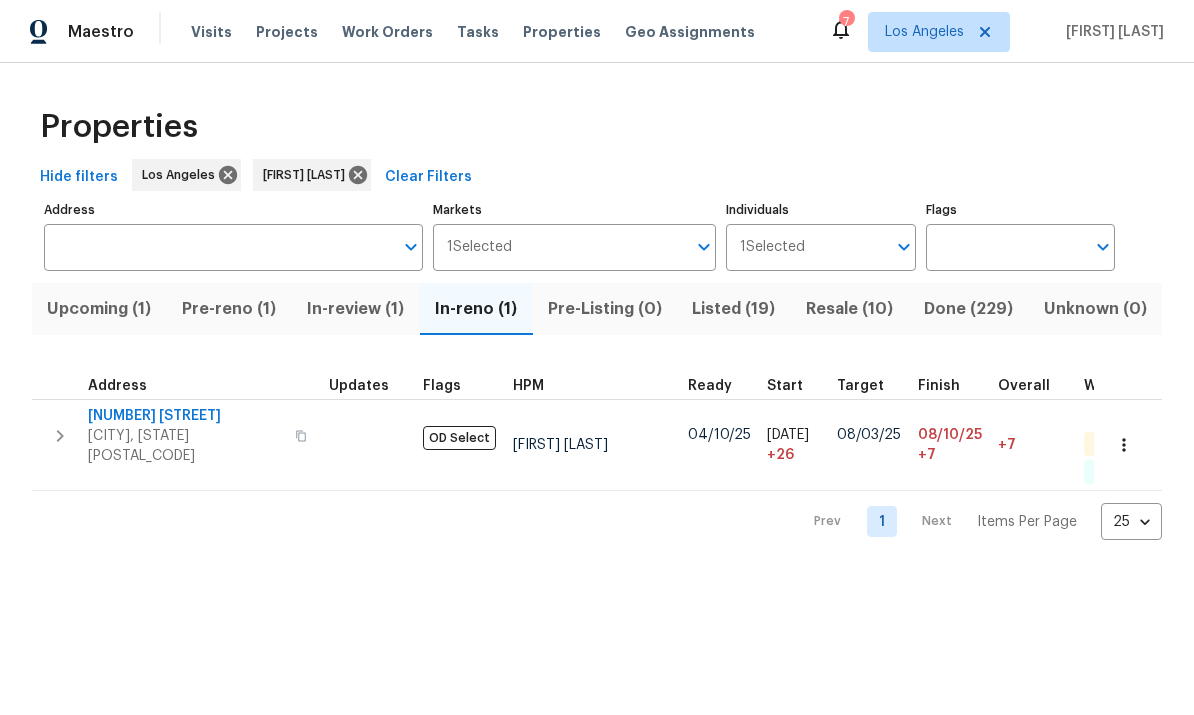 click on "Upcoming (1)" at bounding box center [99, 309] 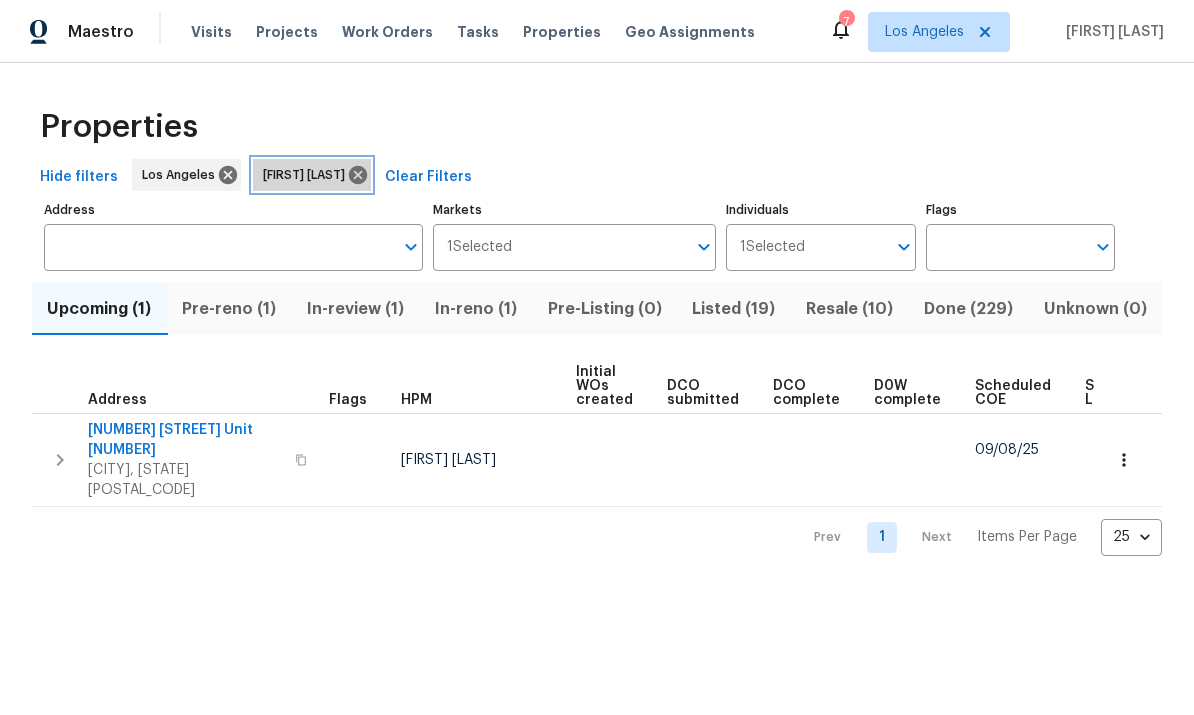 click 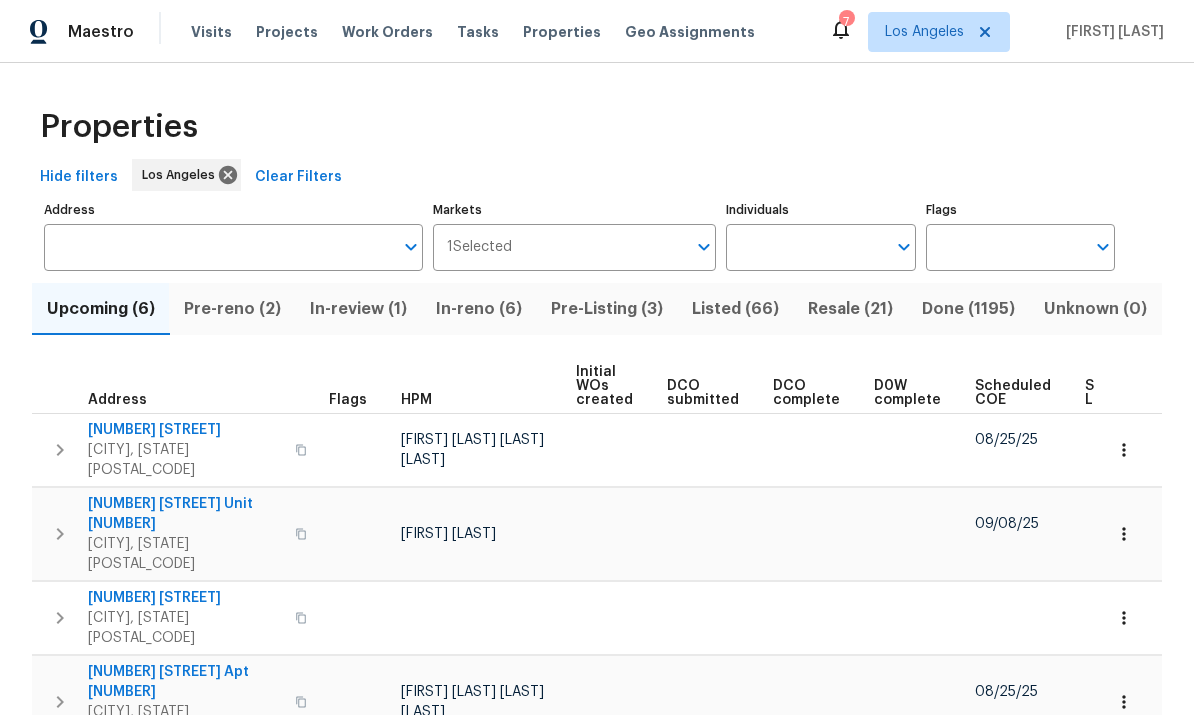 click on "Individuals" at bounding box center (805, 247) 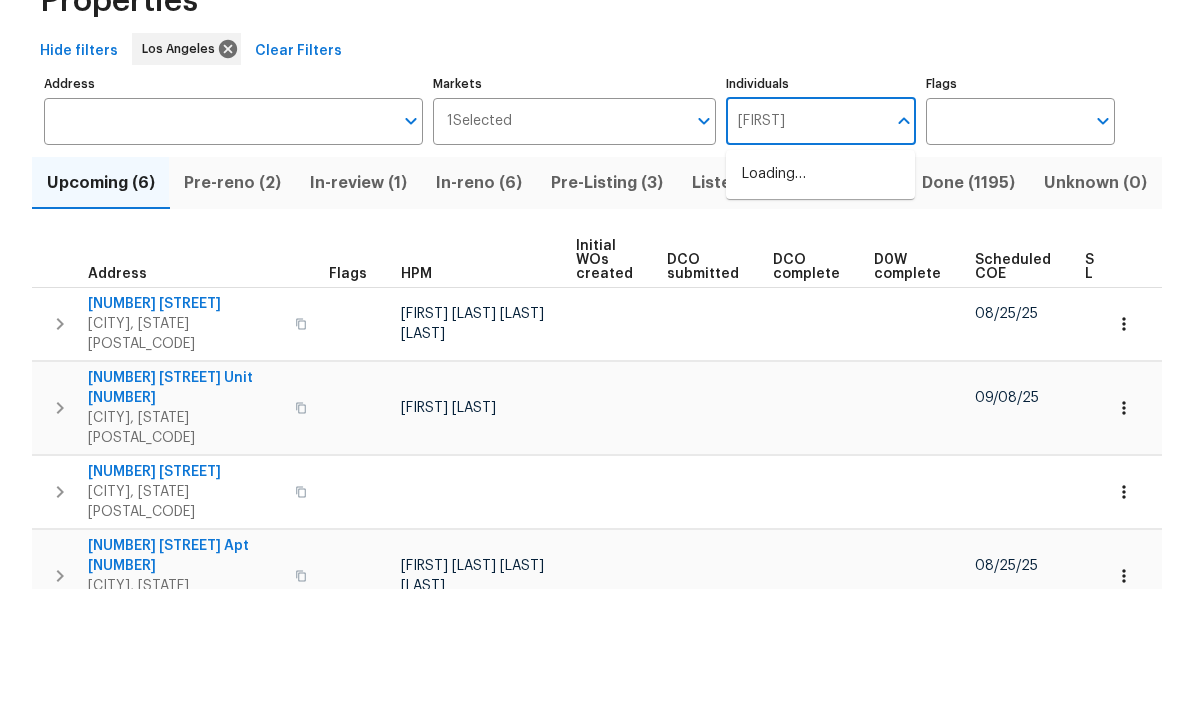 type on "[FIRST]" 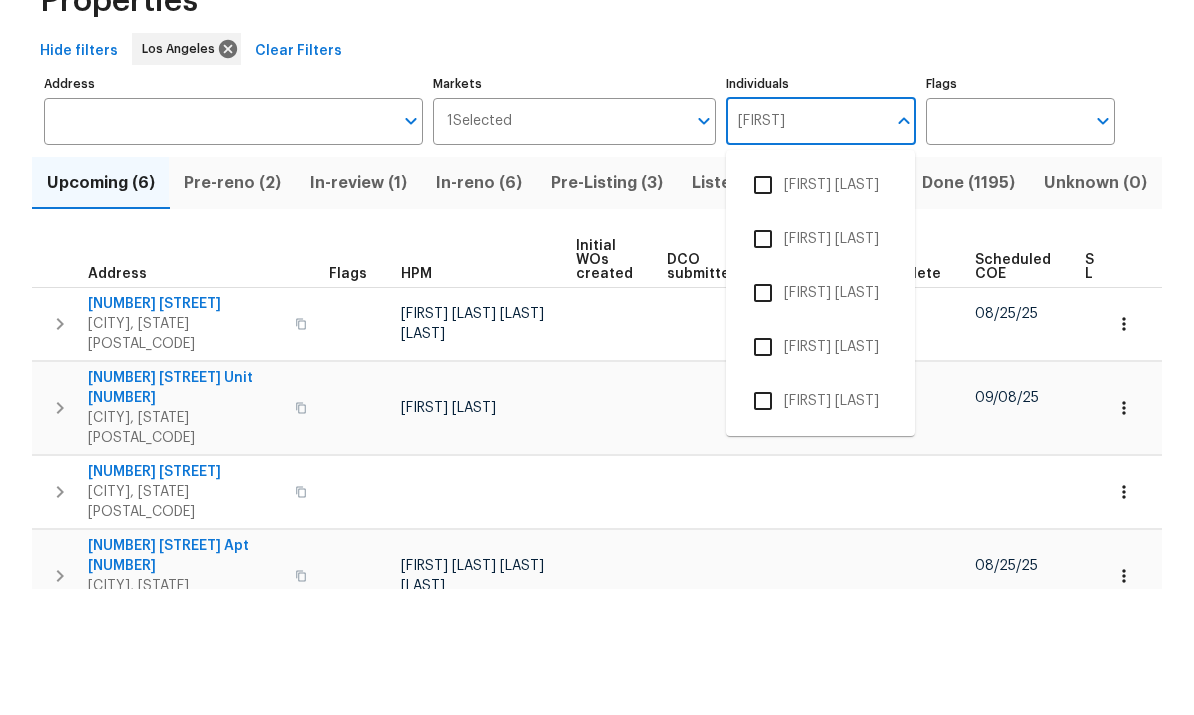 scroll, scrollTop: 75, scrollLeft: 0, axis: vertical 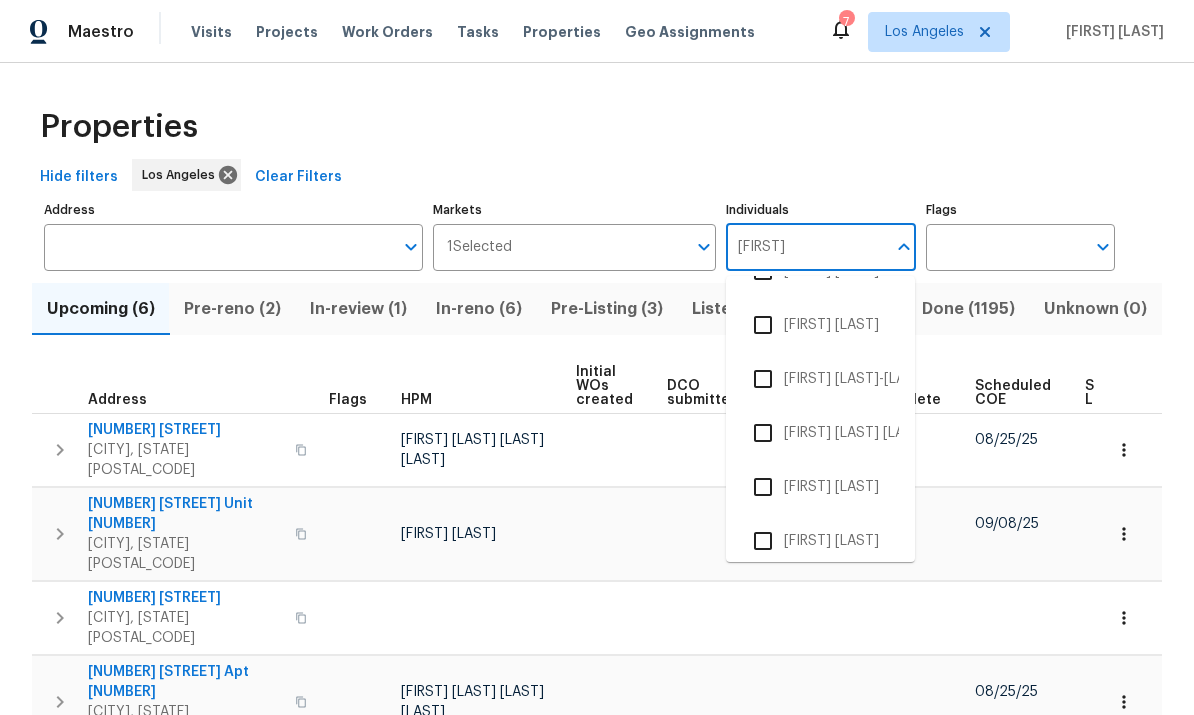 click at bounding box center (763, 433) 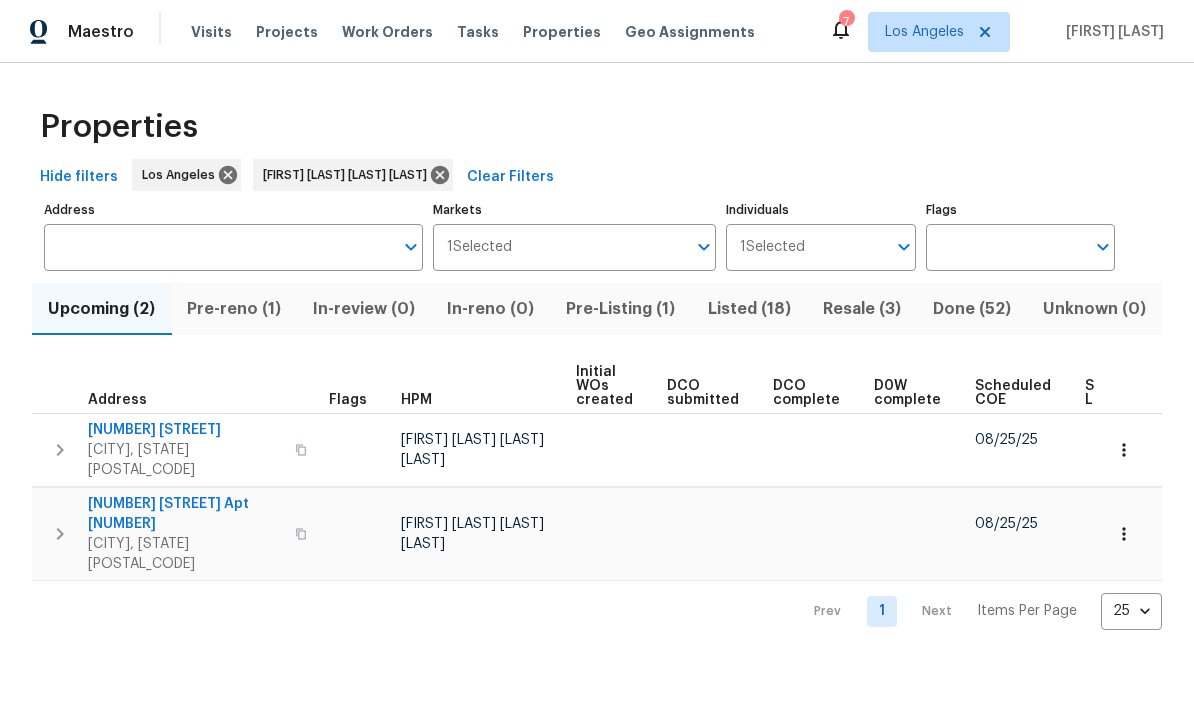 click on "Pre-reno (1)" at bounding box center [234, 309] 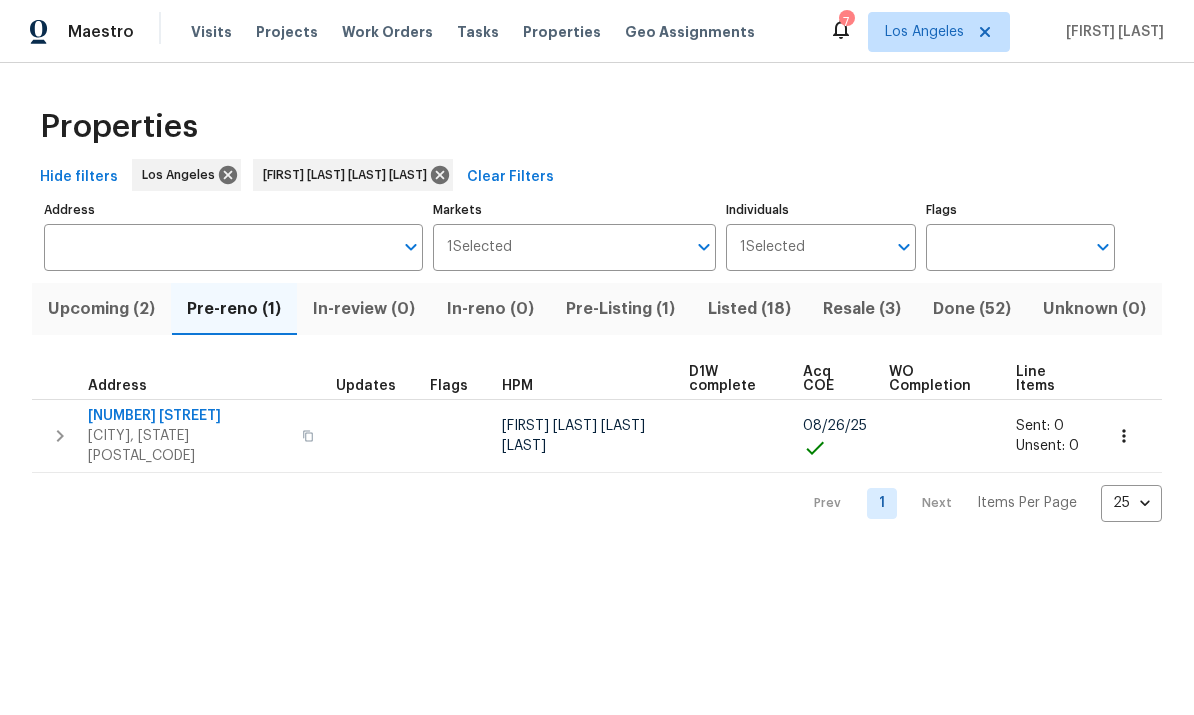 click on "Upcoming (2)" at bounding box center (101, 309) 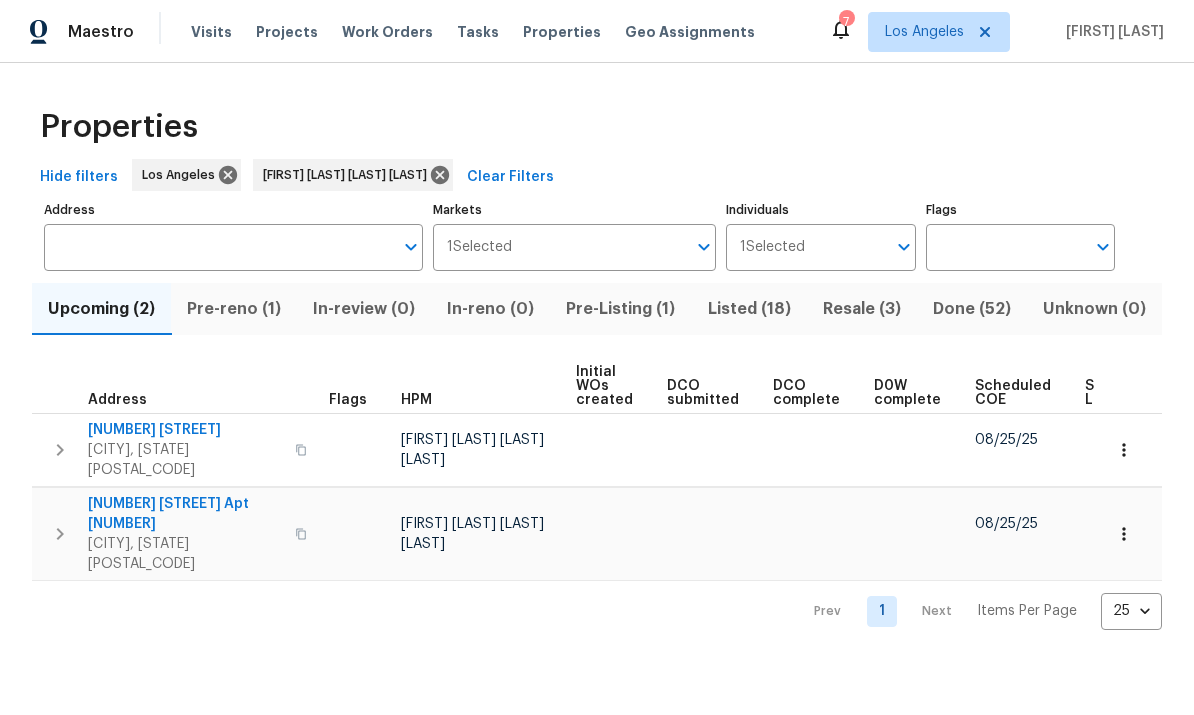 scroll, scrollTop: 0, scrollLeft: 0, axis: both 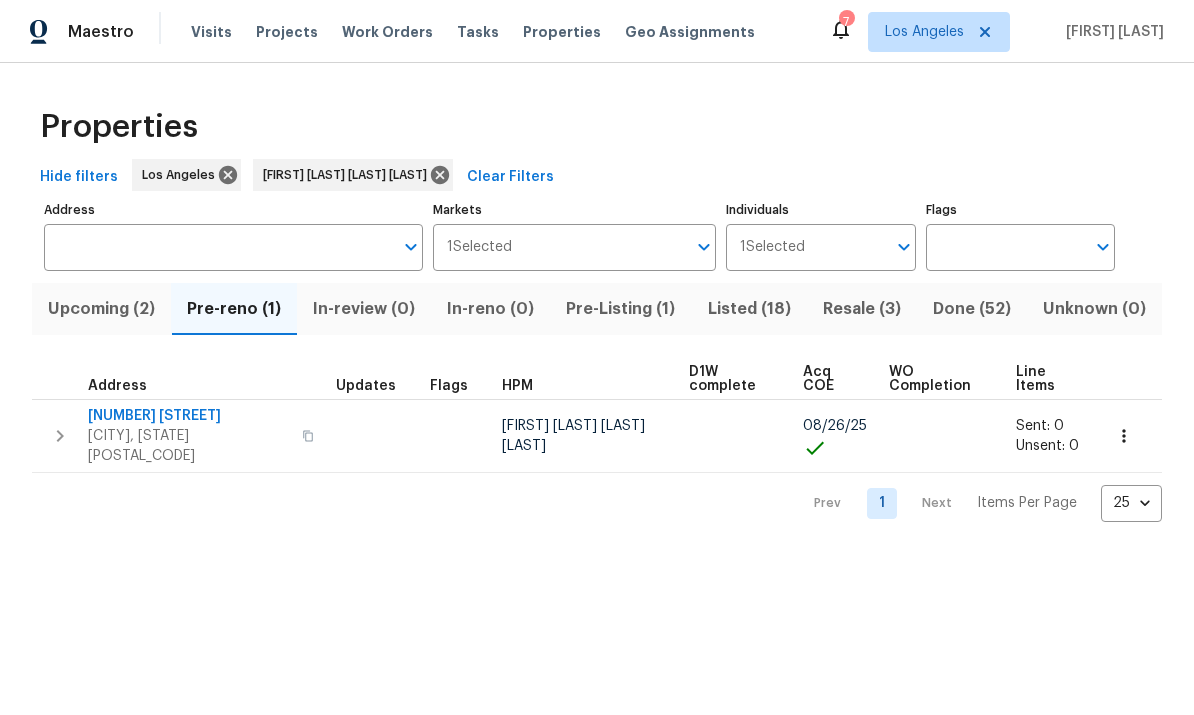 click on "Upcoming (2)" at bounding box center (101, 309) 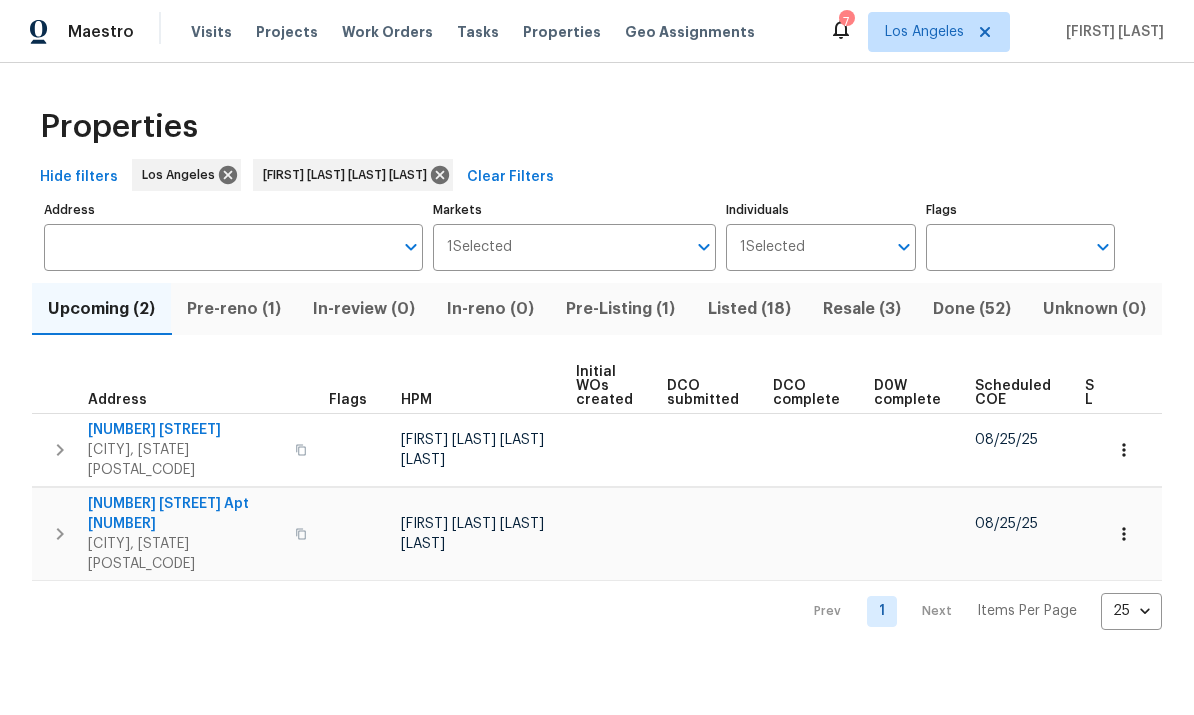 scroll, scrollTop: 0, scrollLeft: 0, axis: both 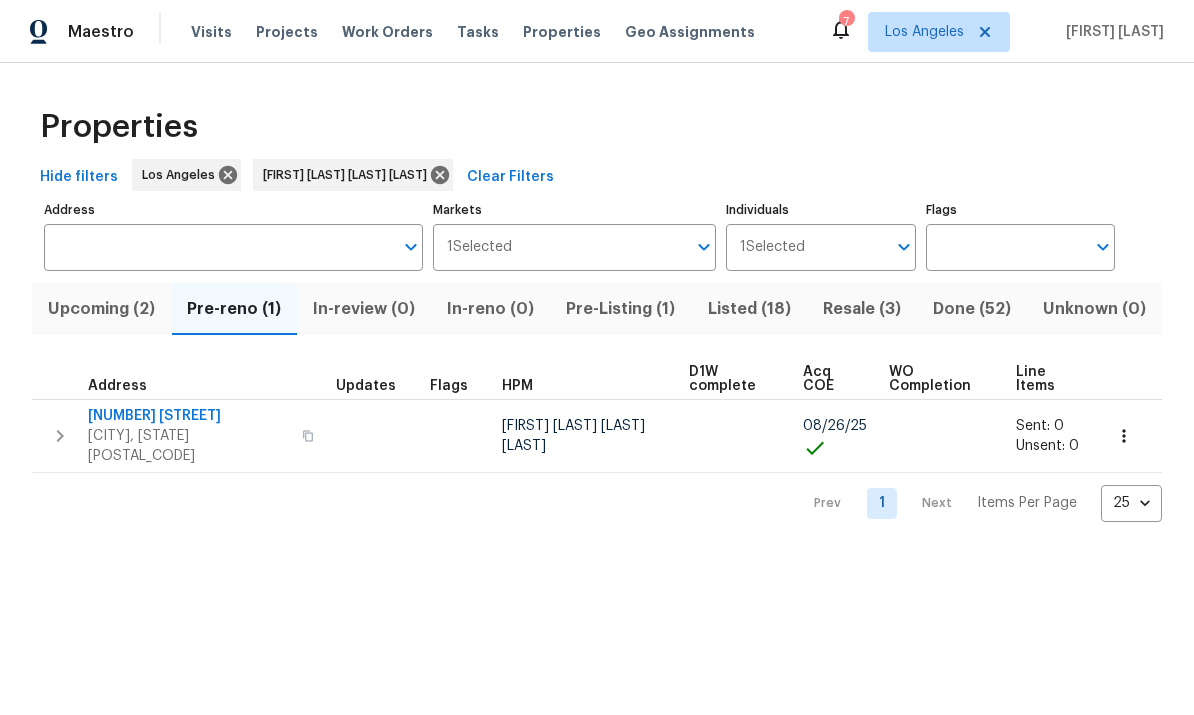 click 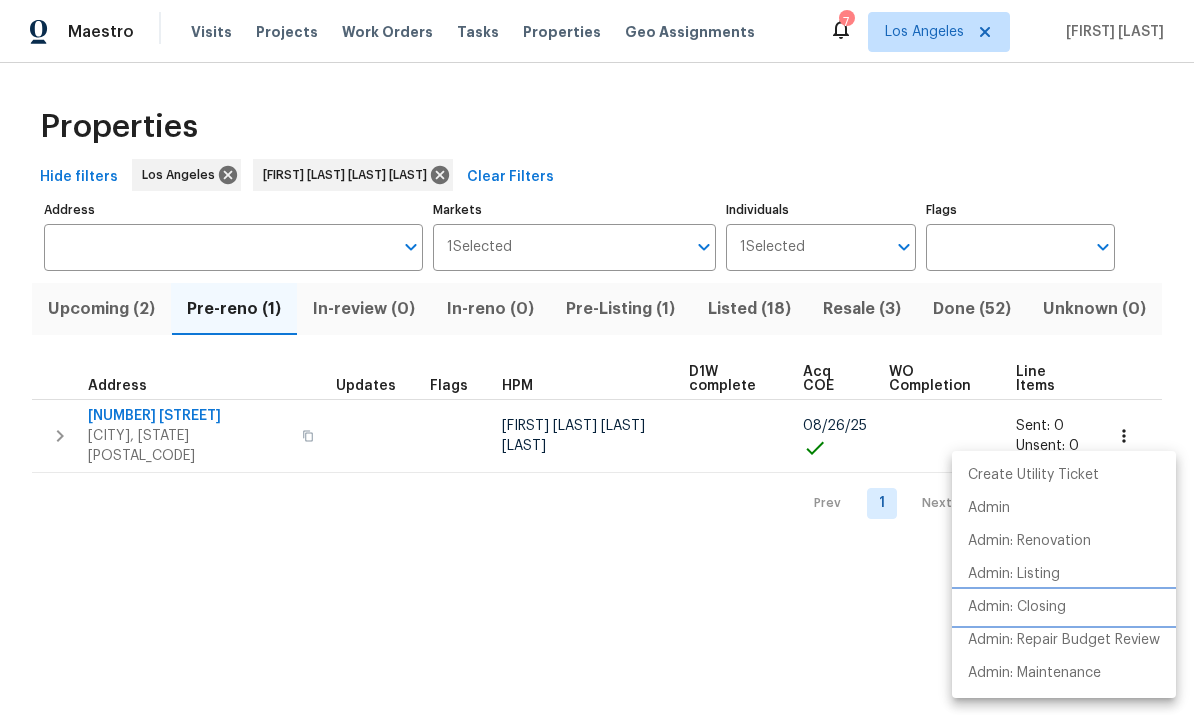 click on "Admin: Closing" at bounding box center [1017, 607] 